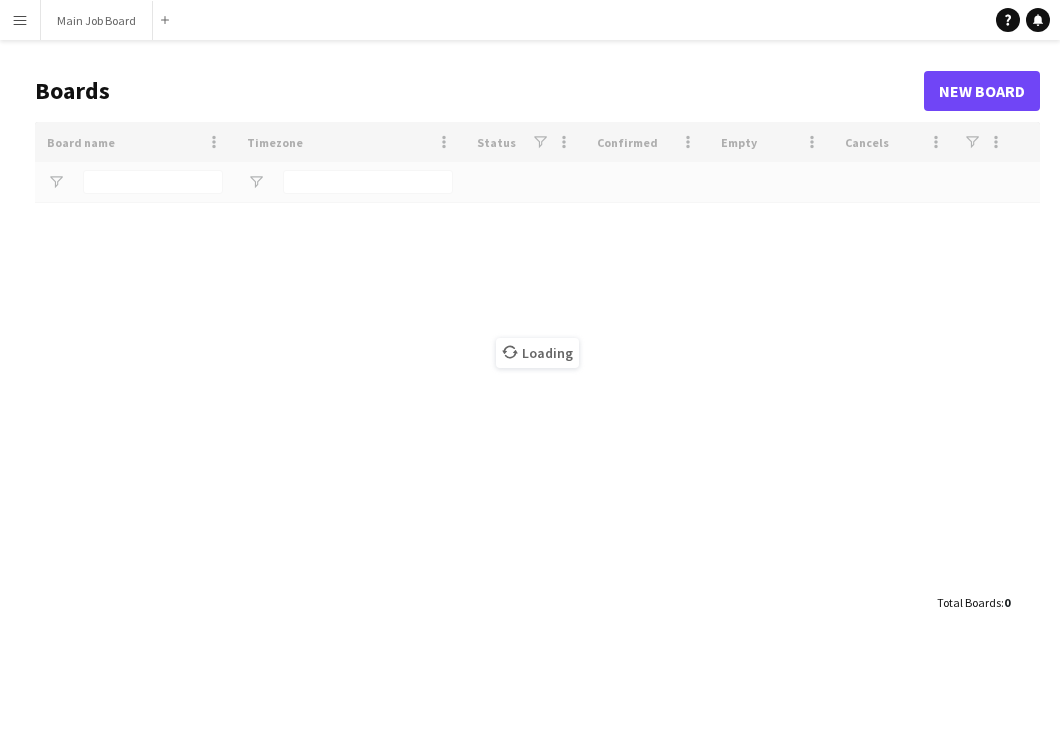 scroll, scrollTop: 0, scrollLeft: 0, axis: both 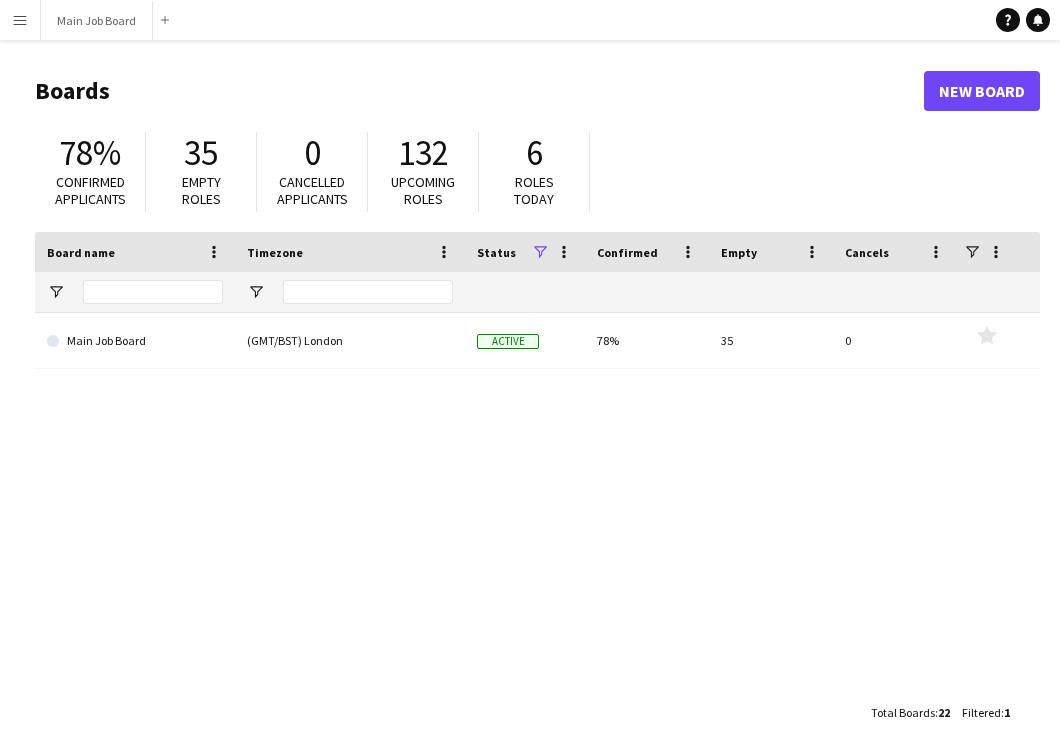 click on "Menu" at bounding box center (20, 20) 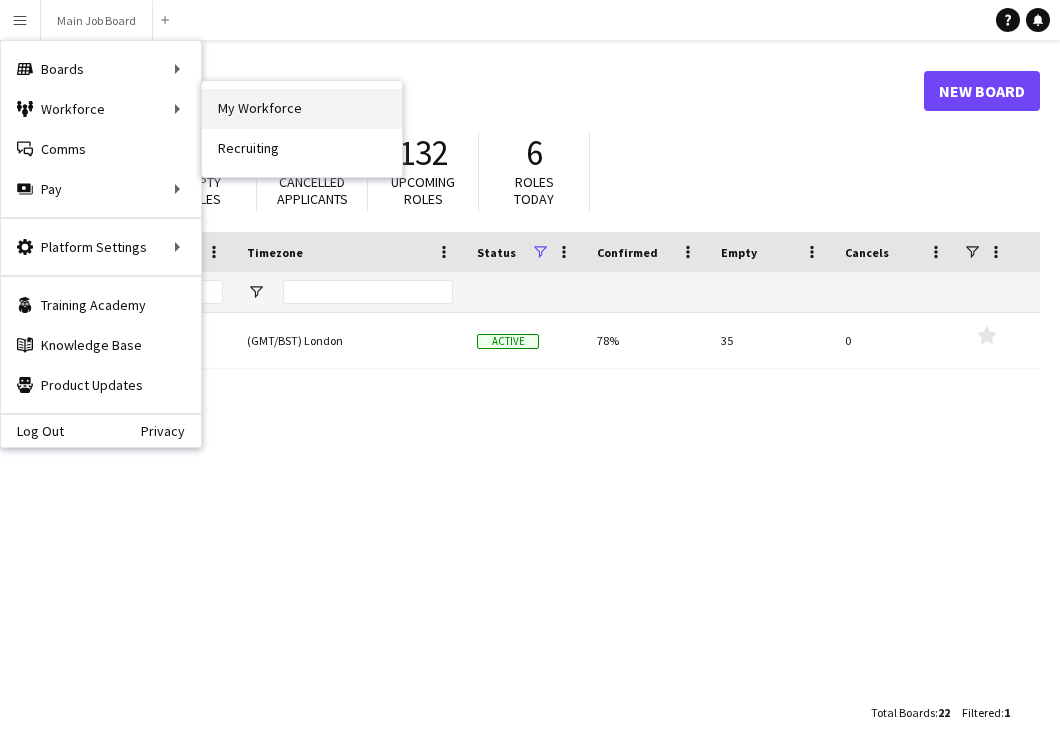click on "My Workforce" at bounding box center (302, 109) 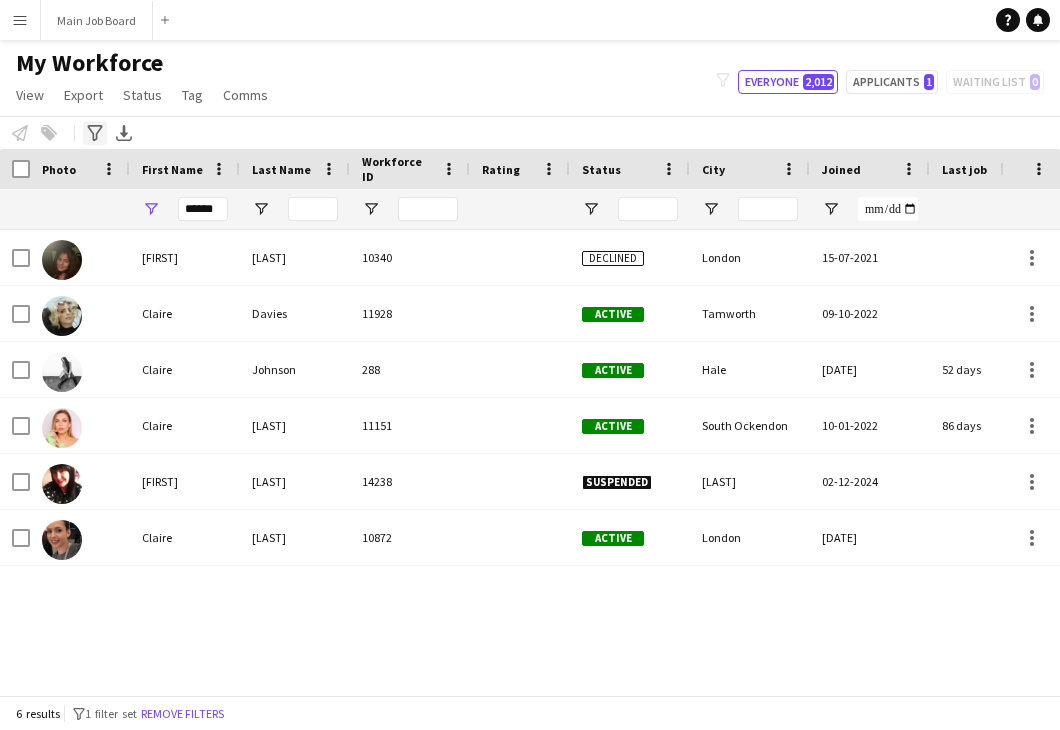 click on "Advanced filters" 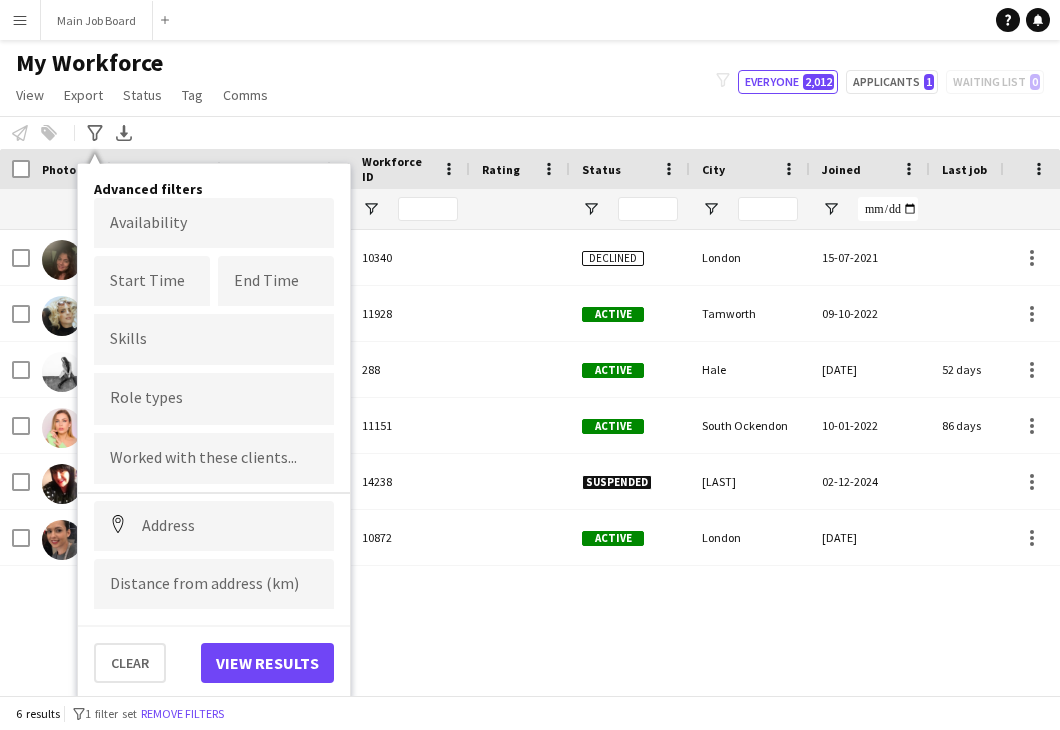 click on "My Workforce   View   Views  Default view New view Update view Delete view Edit name Customise view Customise filters Reset Filters Reset View Reset All  Export  New starters report Export as XLSX Export as PDF  Status  Edit  Tag  New tag Edit tag Add to tag Untag Tag chat Tag share page  Comms  Send notification
filter-1
Everyone   2,012   Applicants   1   Waiting list   0" 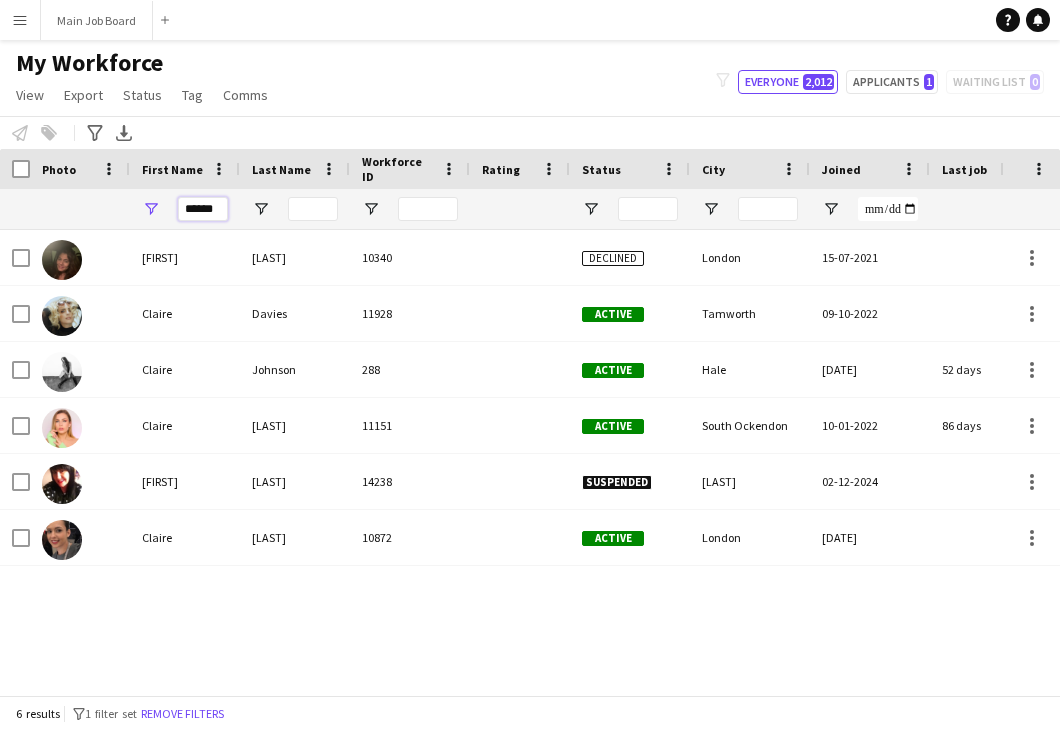 click on "******" at bounding box center [203, 209] 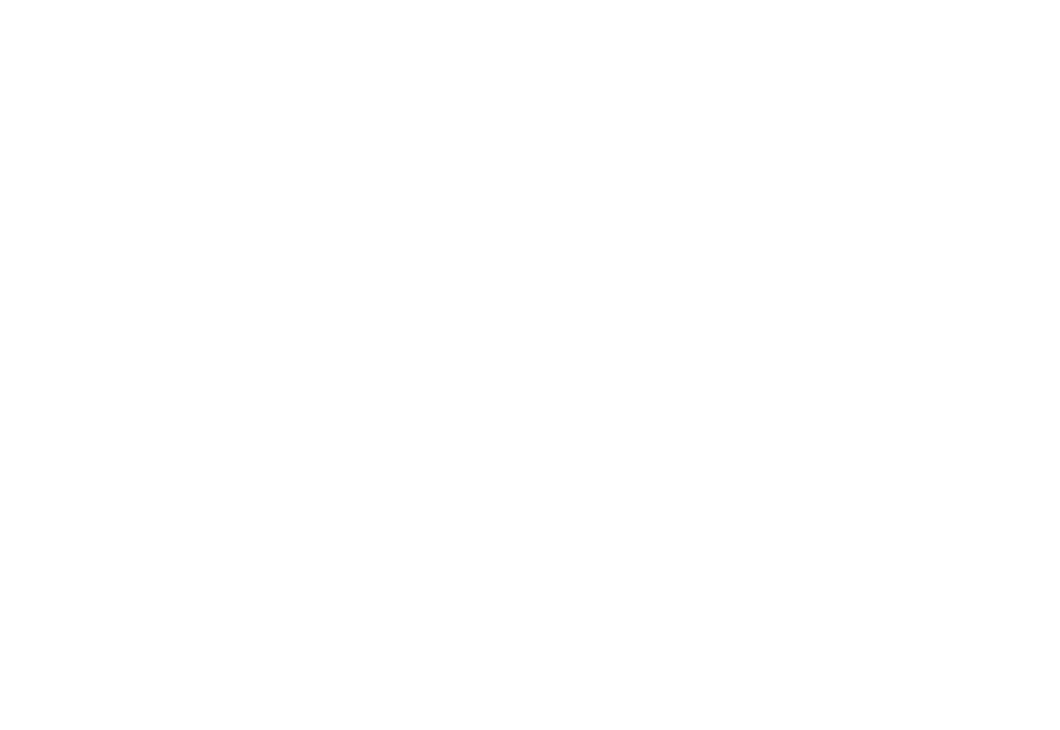 scroll, scrollTop: 0, scrollLeft: 0, axis: both 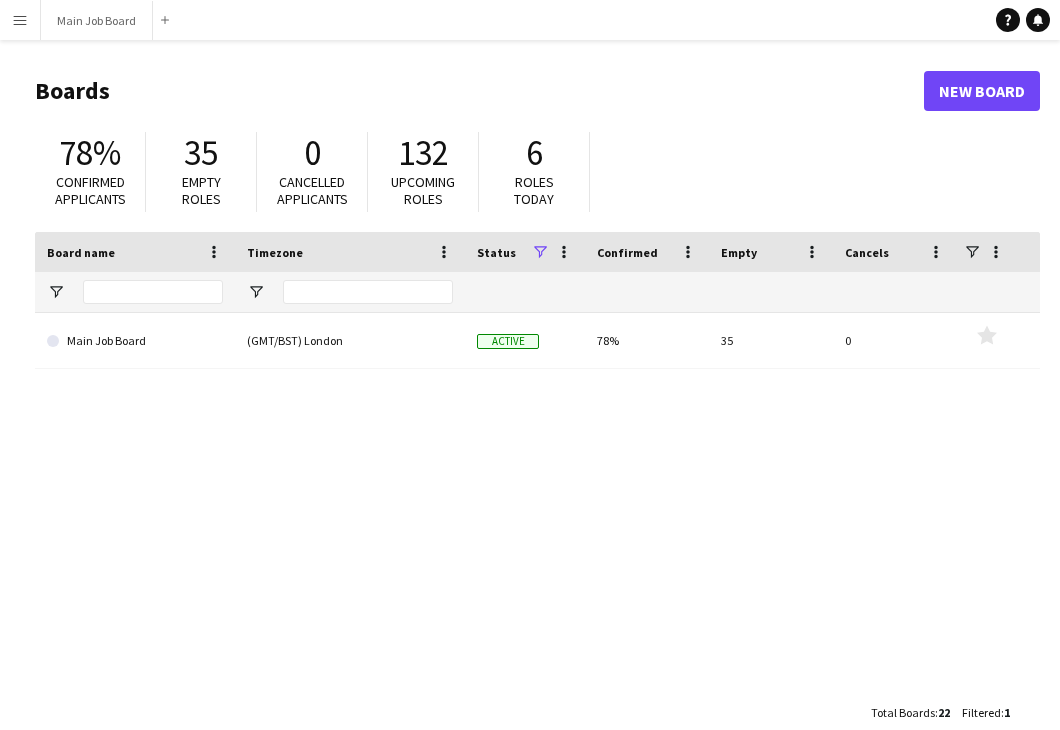 click on "Menu" at bounding box center [20, 20] 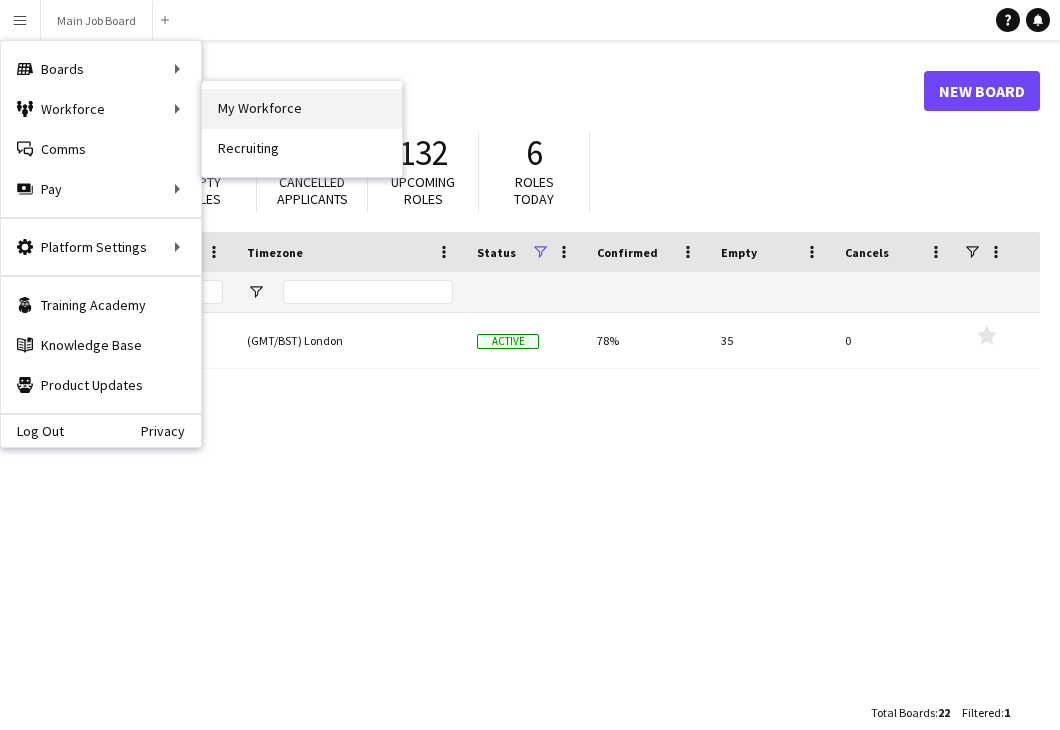 click on "My Workforce" at bounding box center (302, 109) 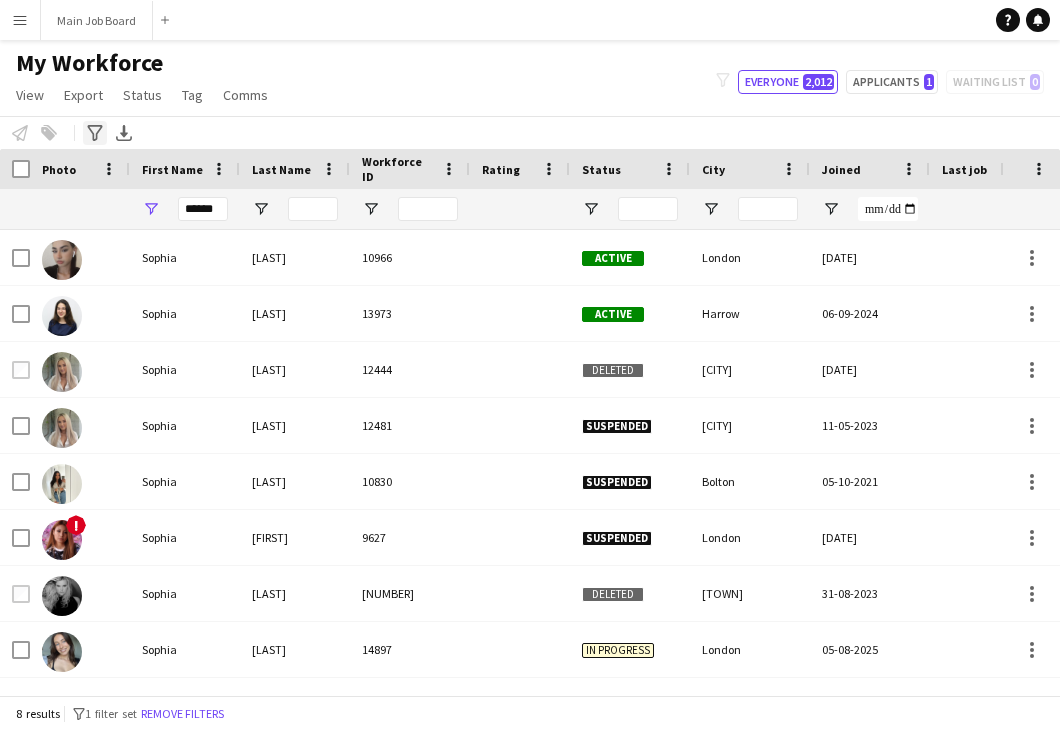 click 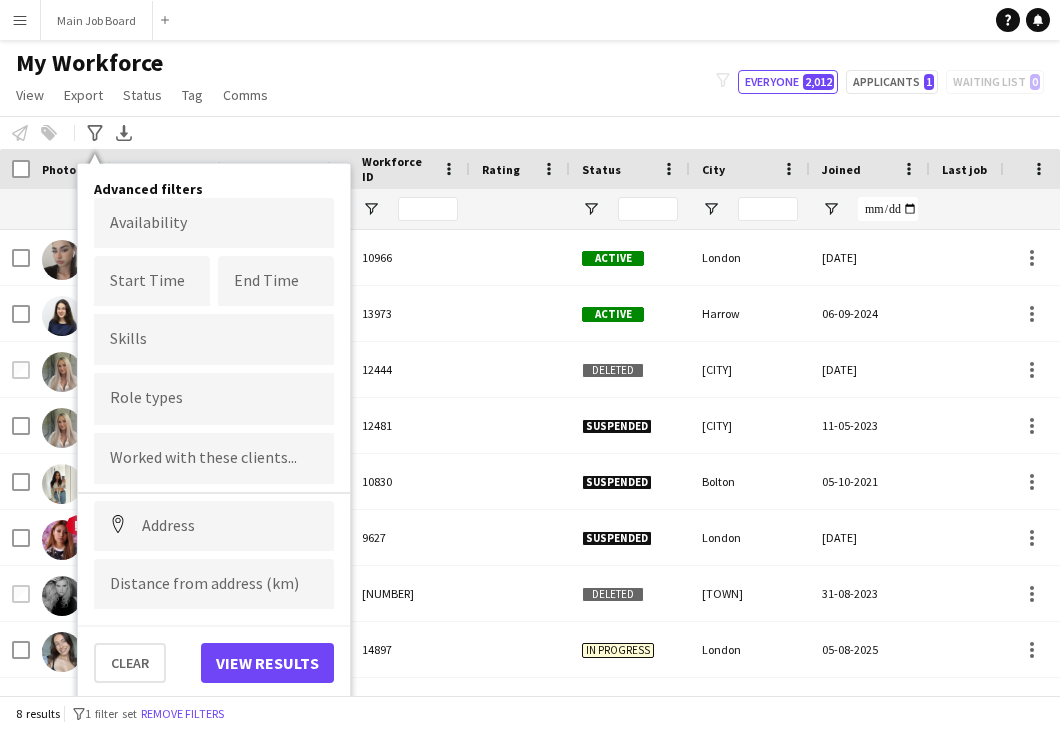 click on "My Workforce   View   Views  Default view New view Update view Delete view Edit name Customise view Customise filters Reset Filters Reset View Reset All  Export  New starters report Export as XLSX Export as PDF  Status  Edit  Tag  New tag Edit tag Add to tag Untag Tag chat Tag share page  Comms  Send notification
filter-1
Everyone   2,012   Applicants   1   Waiting list   0" 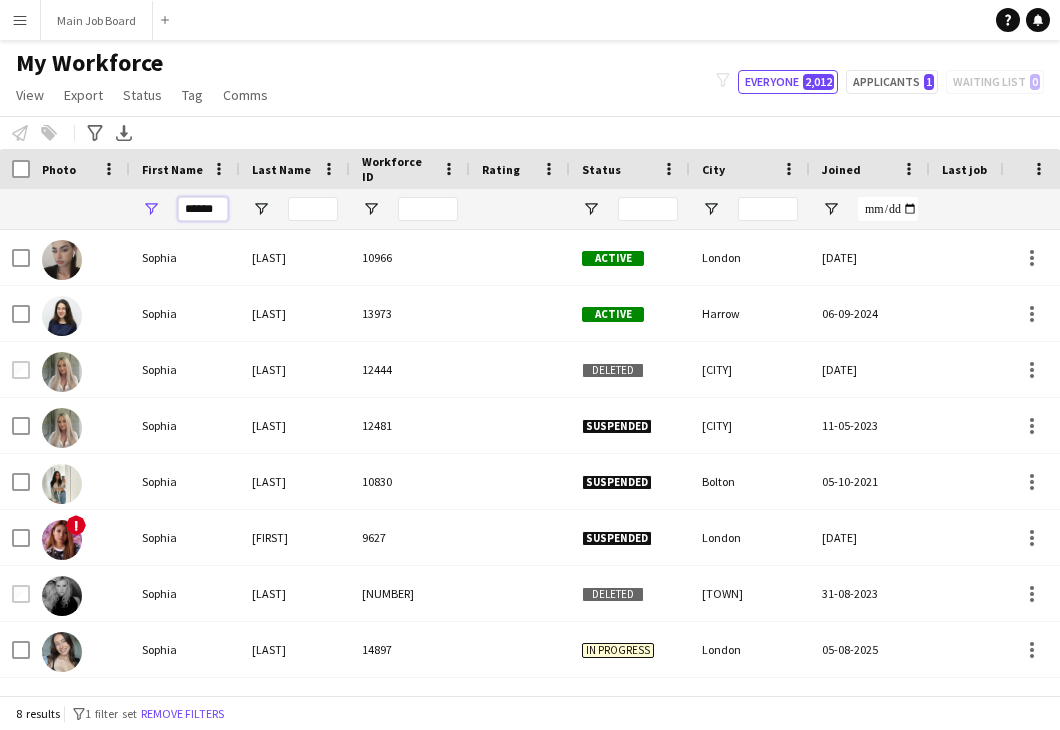 click on "******" at bounding box center (203, 209) 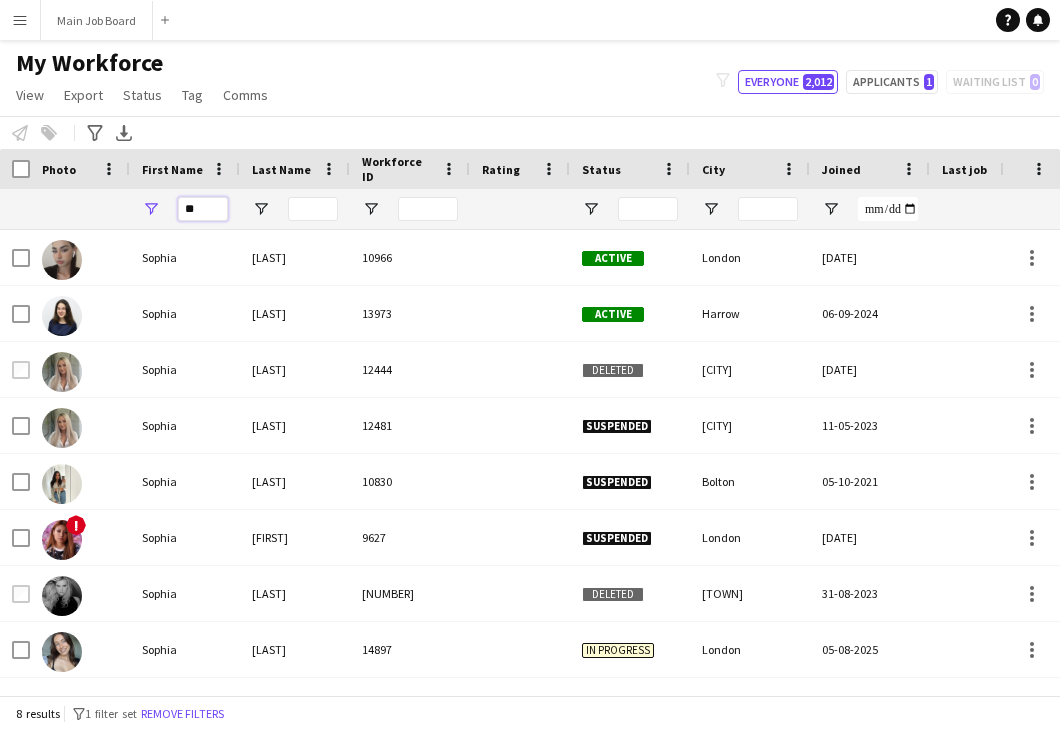 type on "*" 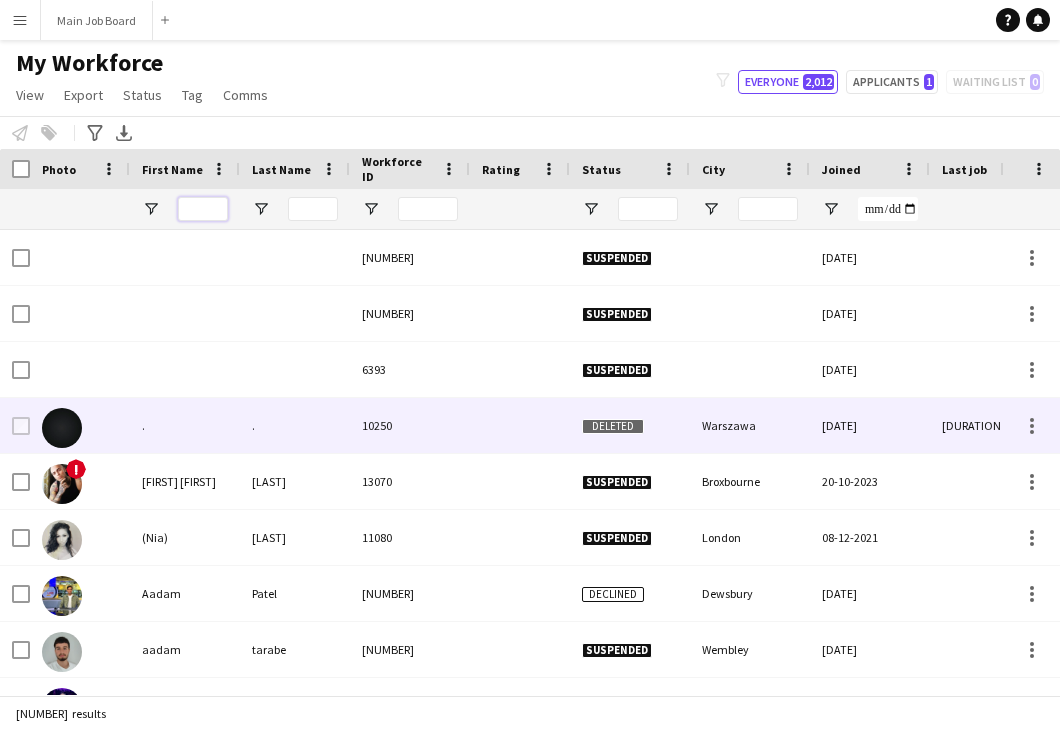 scroll, scrollTop: 474, scrollLeft: 0, axis: vertical 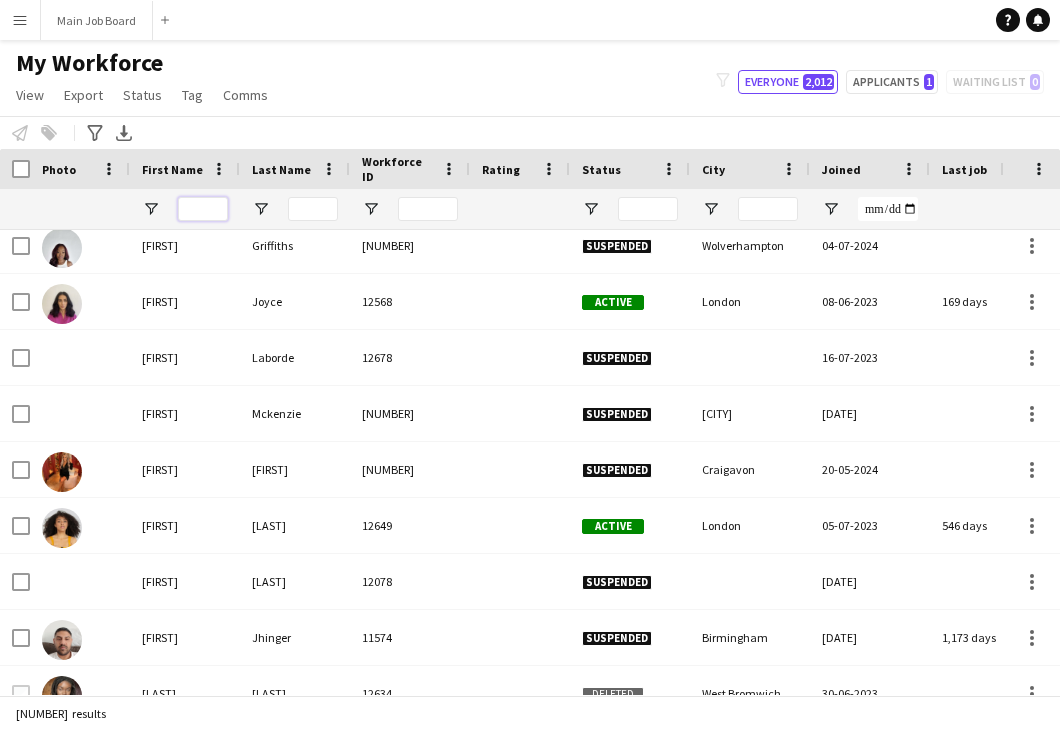 type 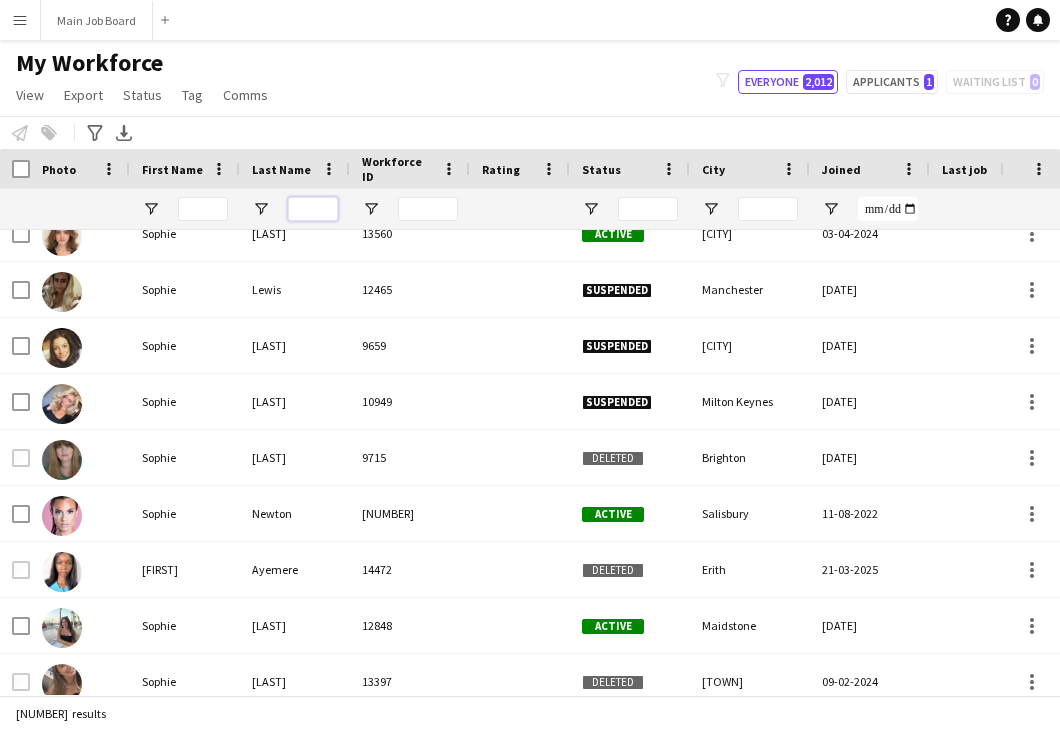 click at bounding box center (313, 209) 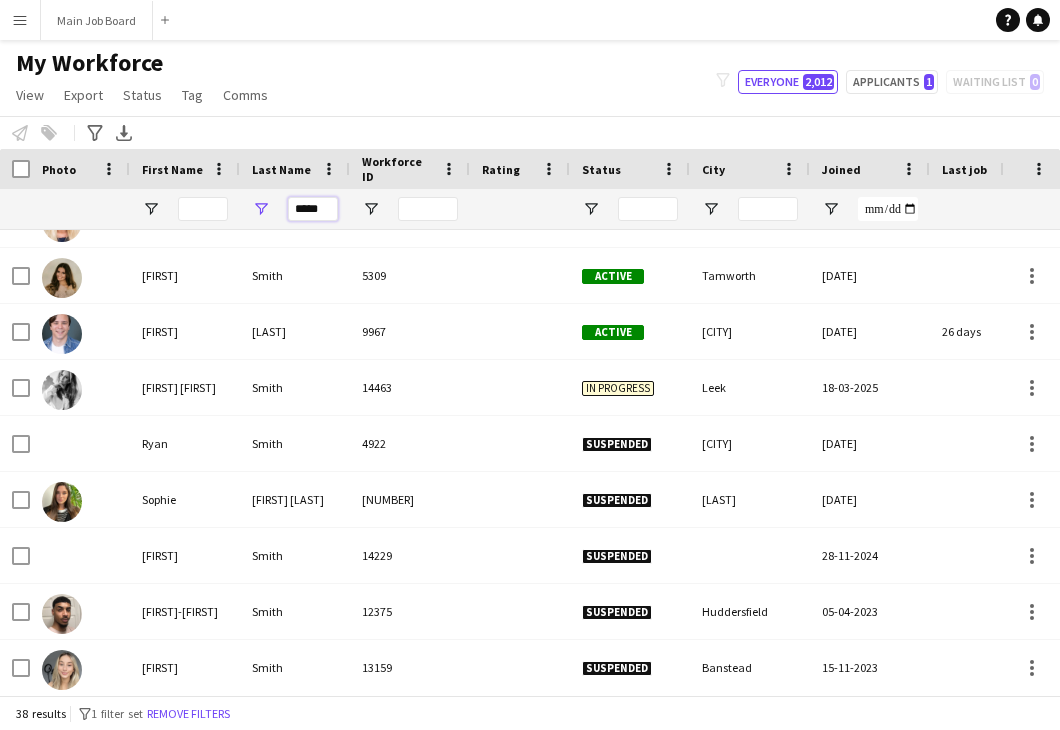 type on "*****" 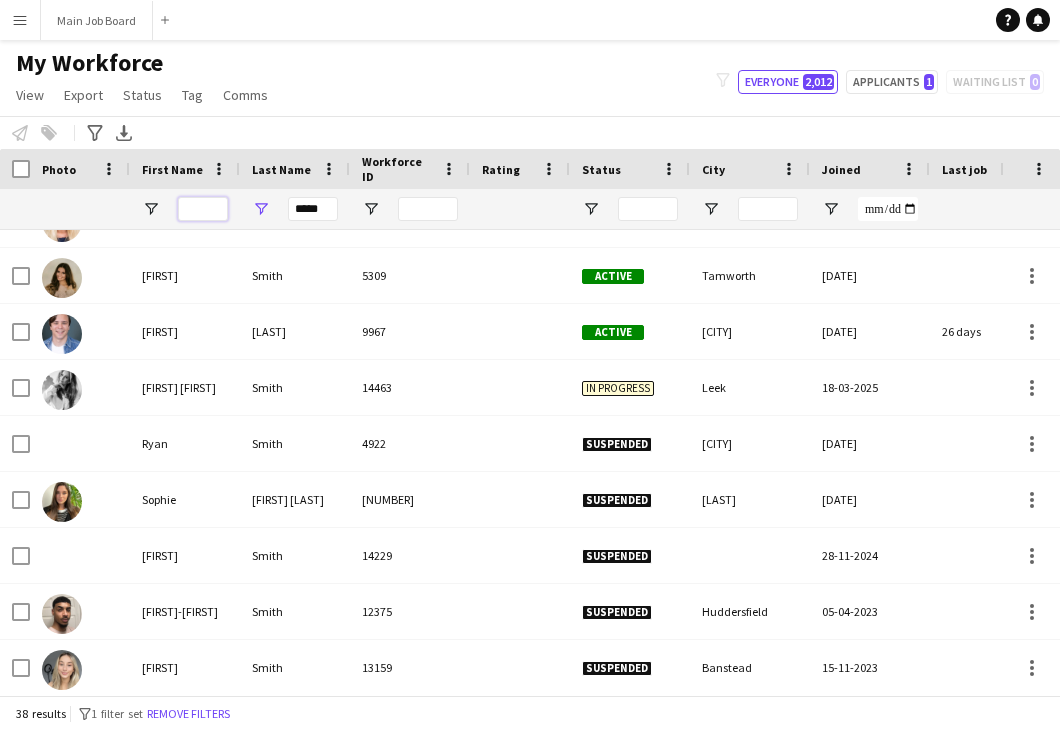 click at bounding box center (203, 209) 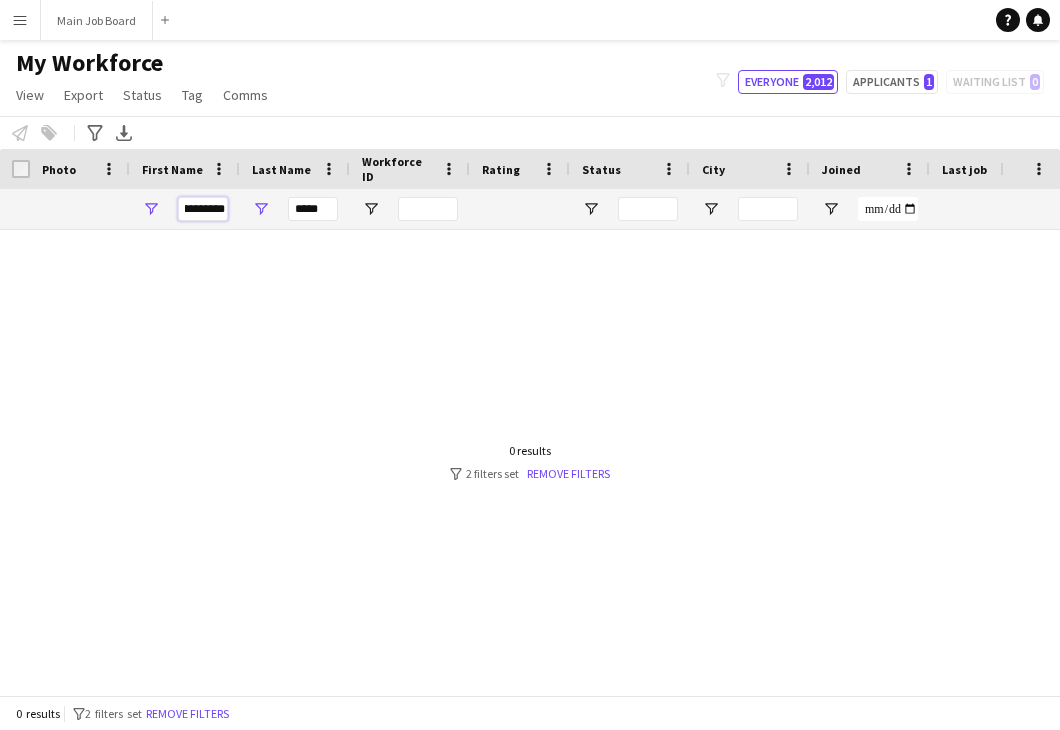 type on "**********" 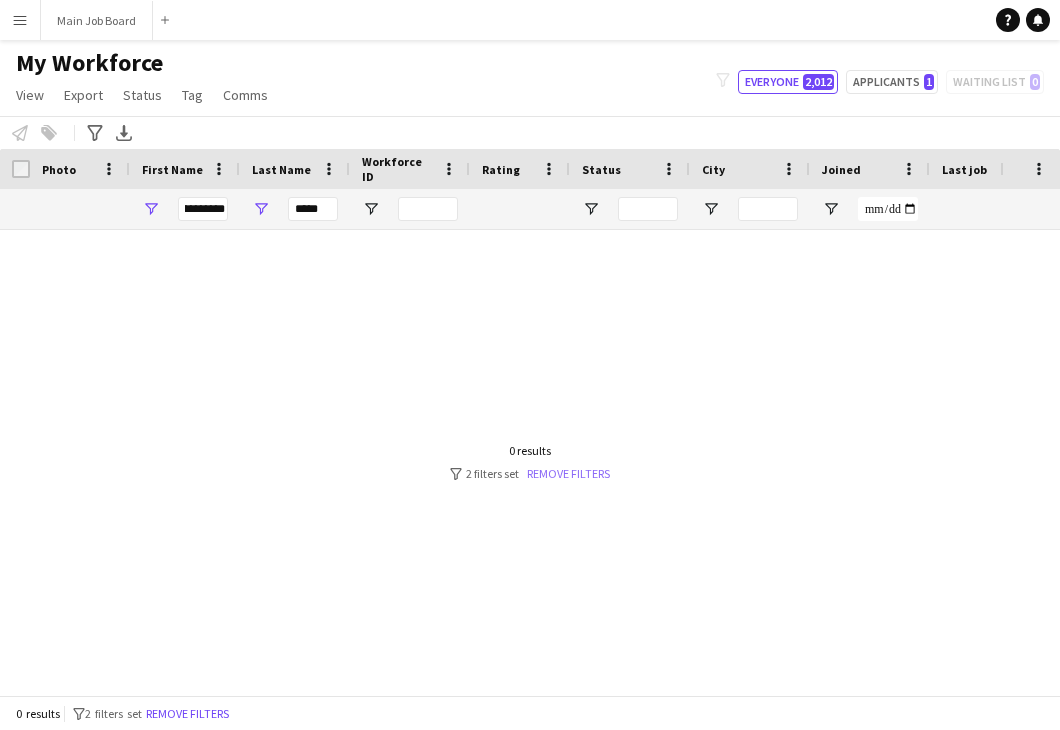 click on "Remove filters" at bounding box center (568, 473) 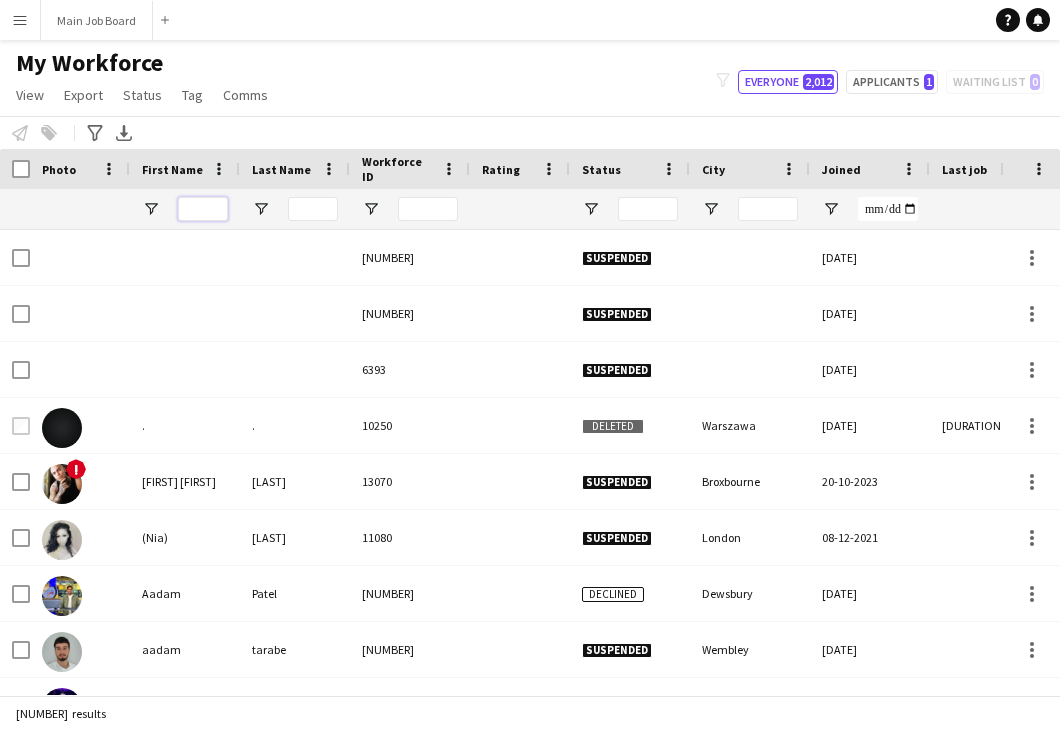 click at bounding box center (203, 209) 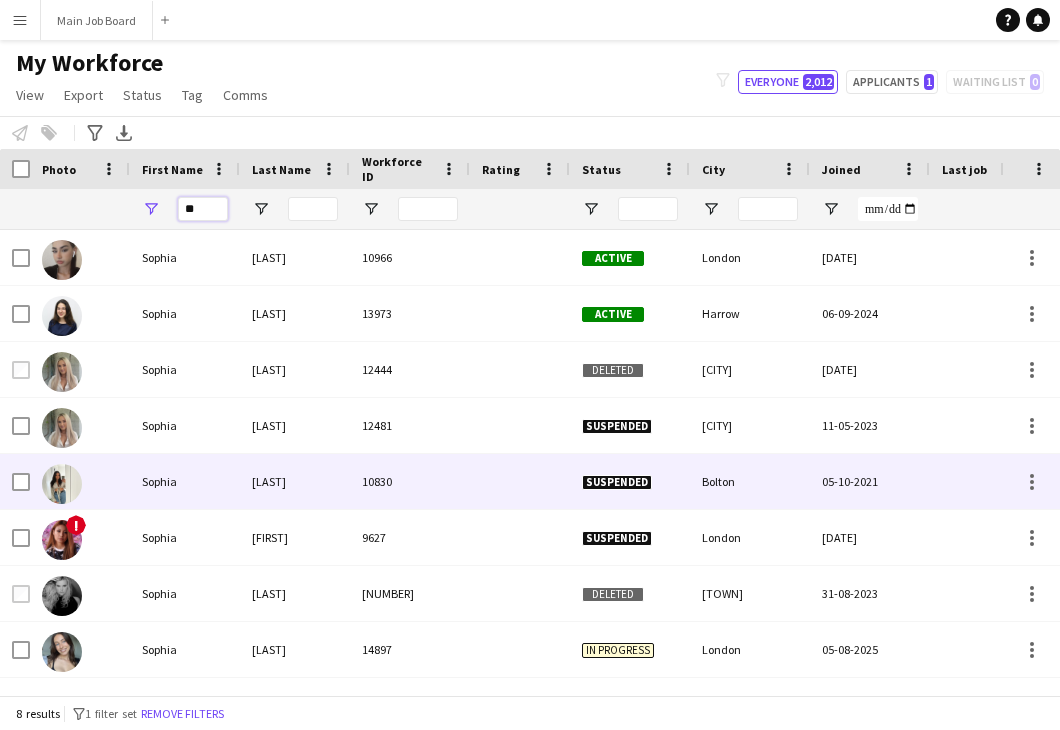 type on "*" 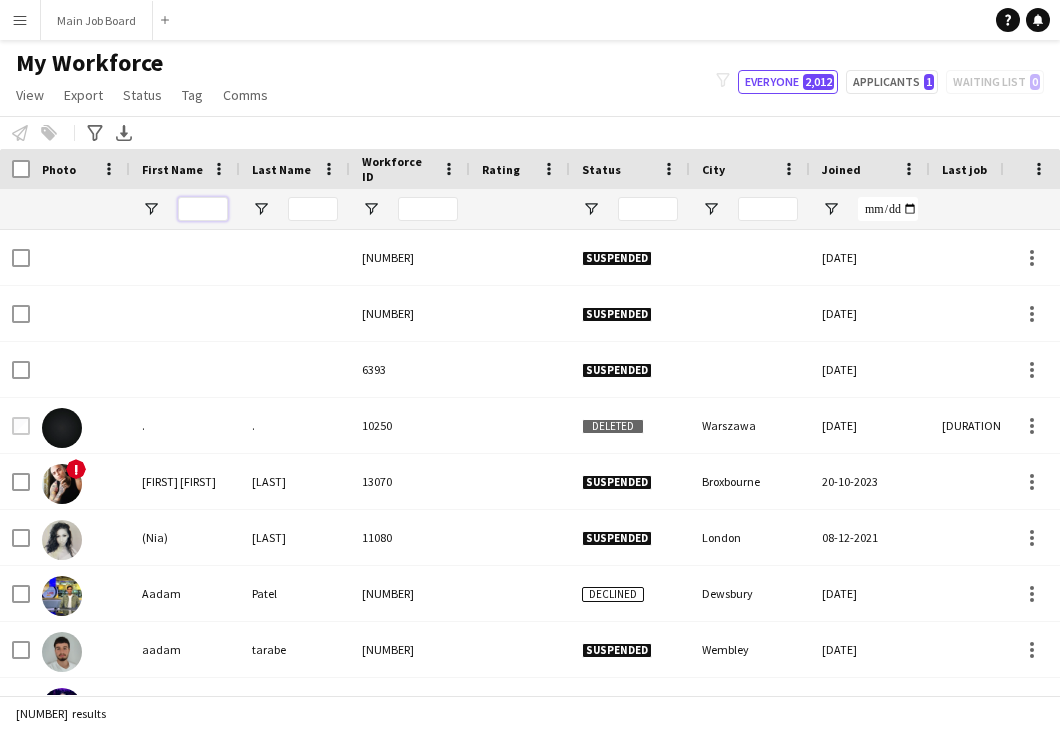 type 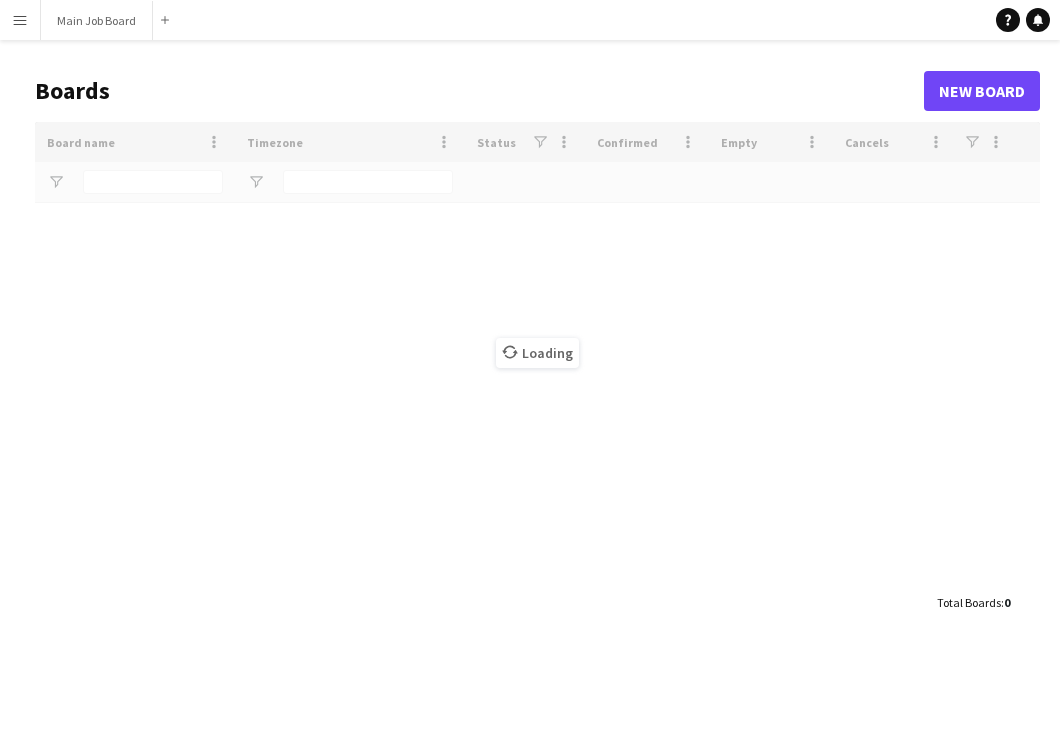scroll, scrollTop: 0, scrollLeft: 0, axis: both 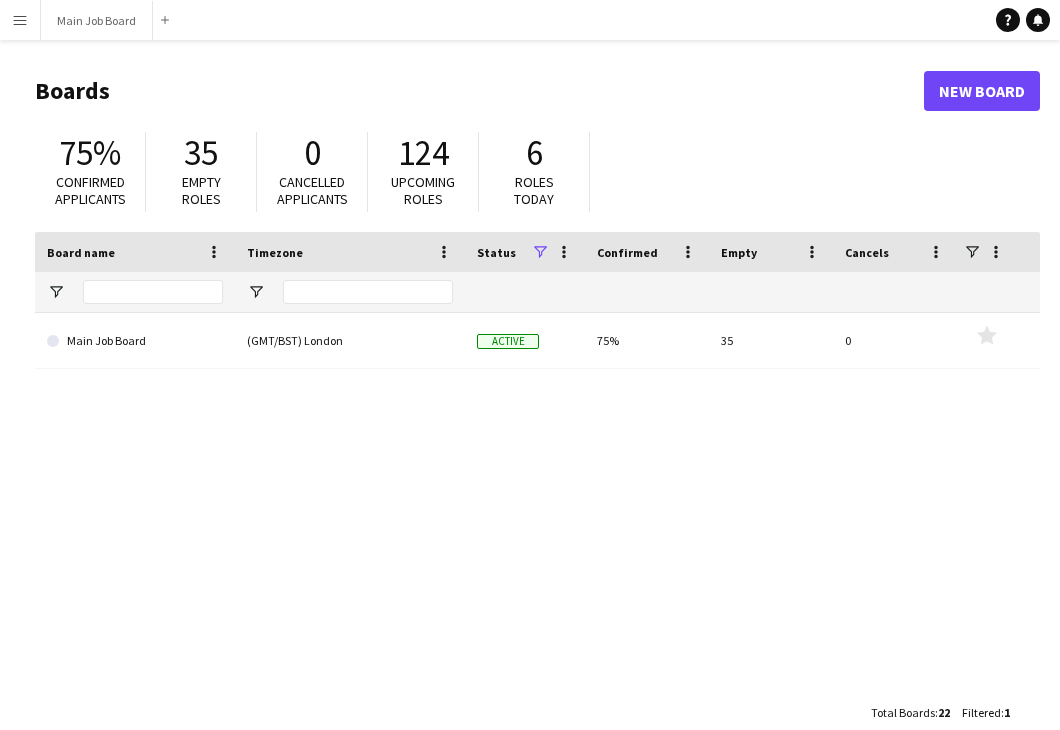 click on "Menu" at bounding box center [20, 20] 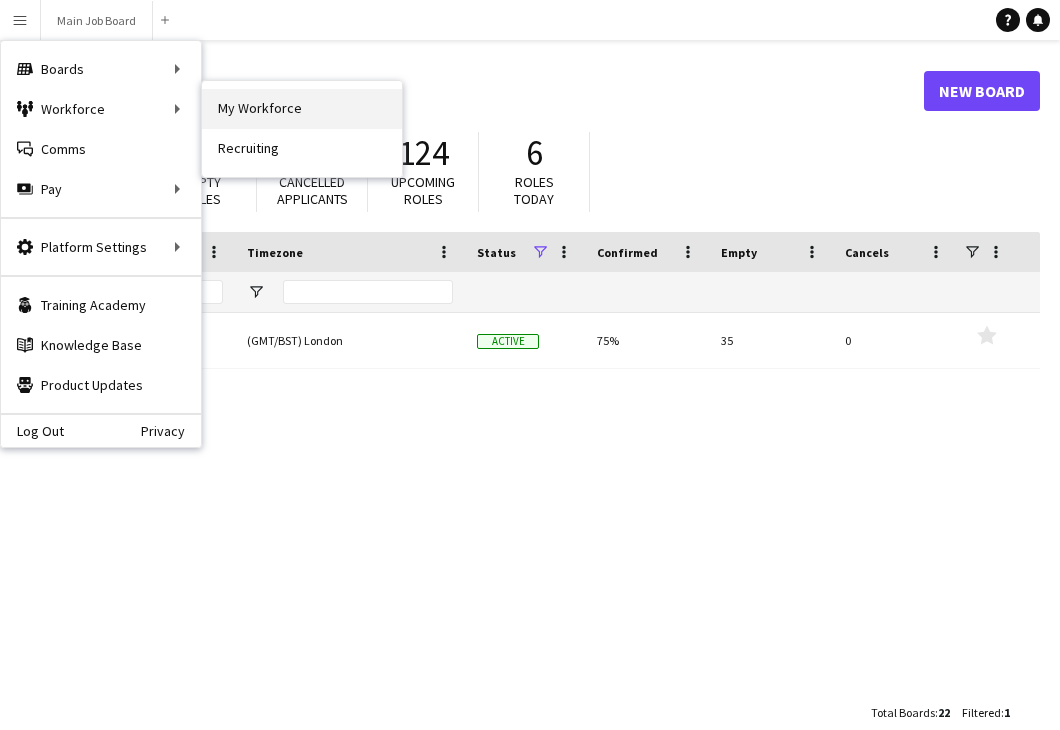 click on "My Workforce" at bounding box center [302, 109] 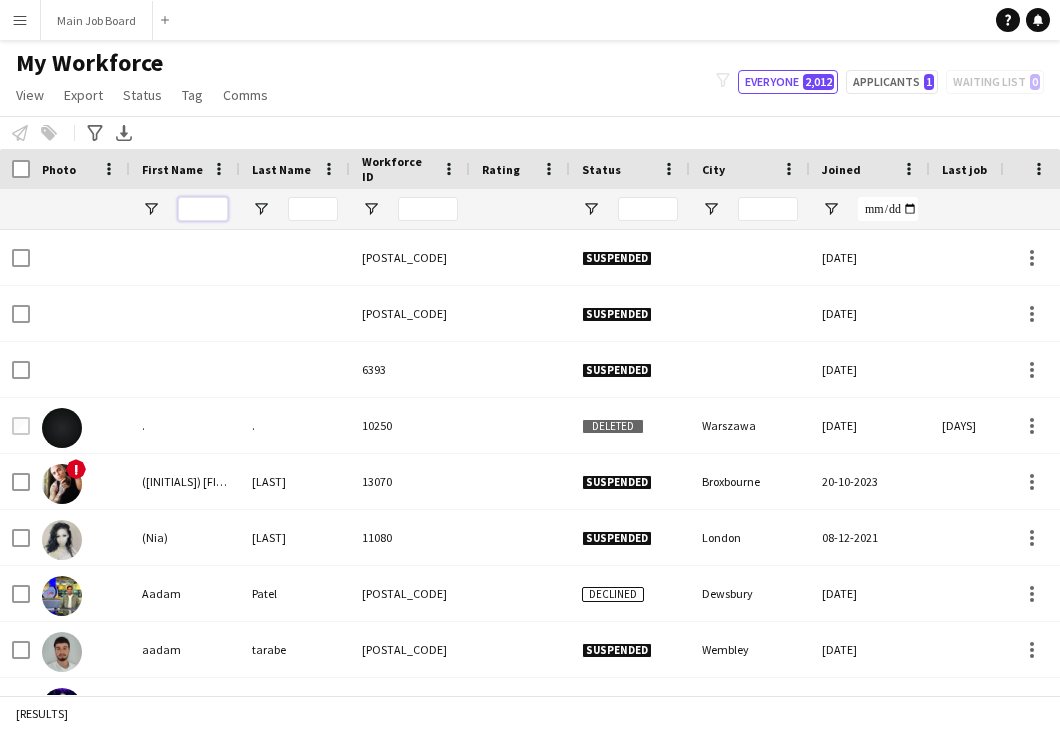 click at bounding box center [203, 209] 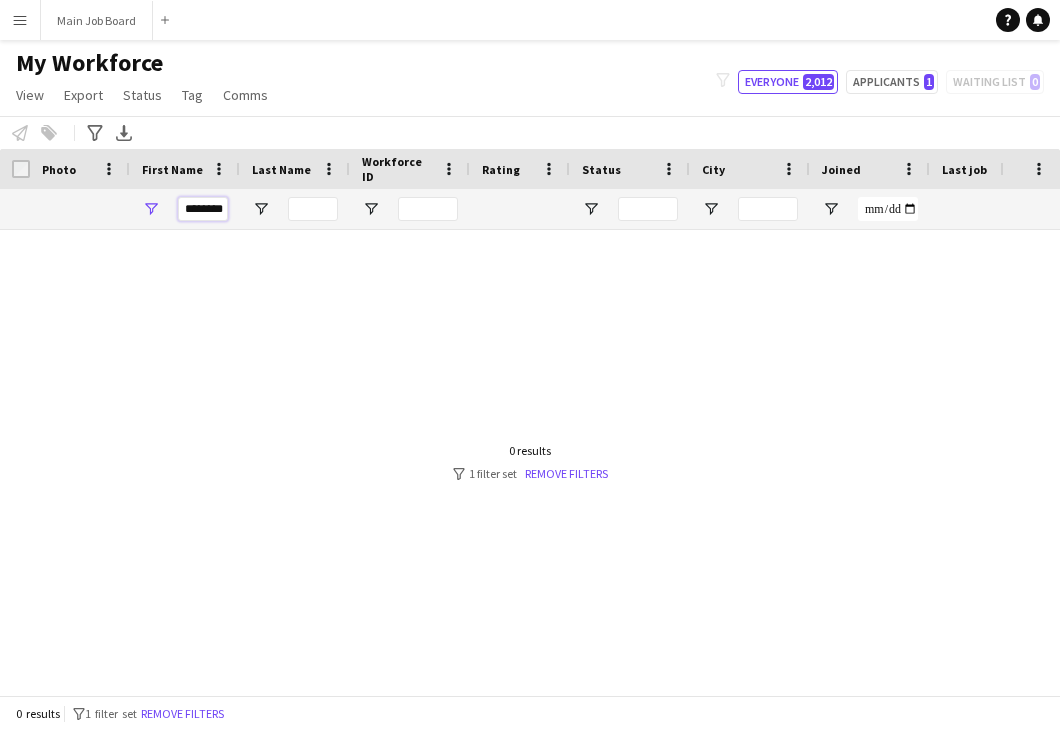 type on "********" 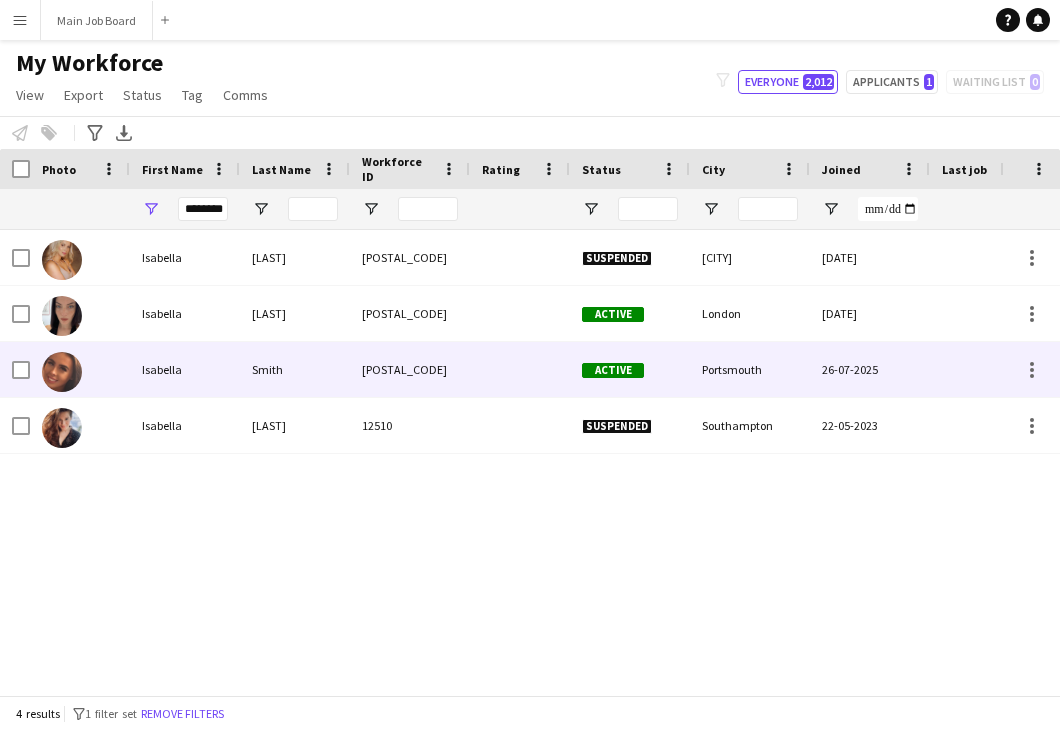 click on "14855" at bounding box center [410, 369] 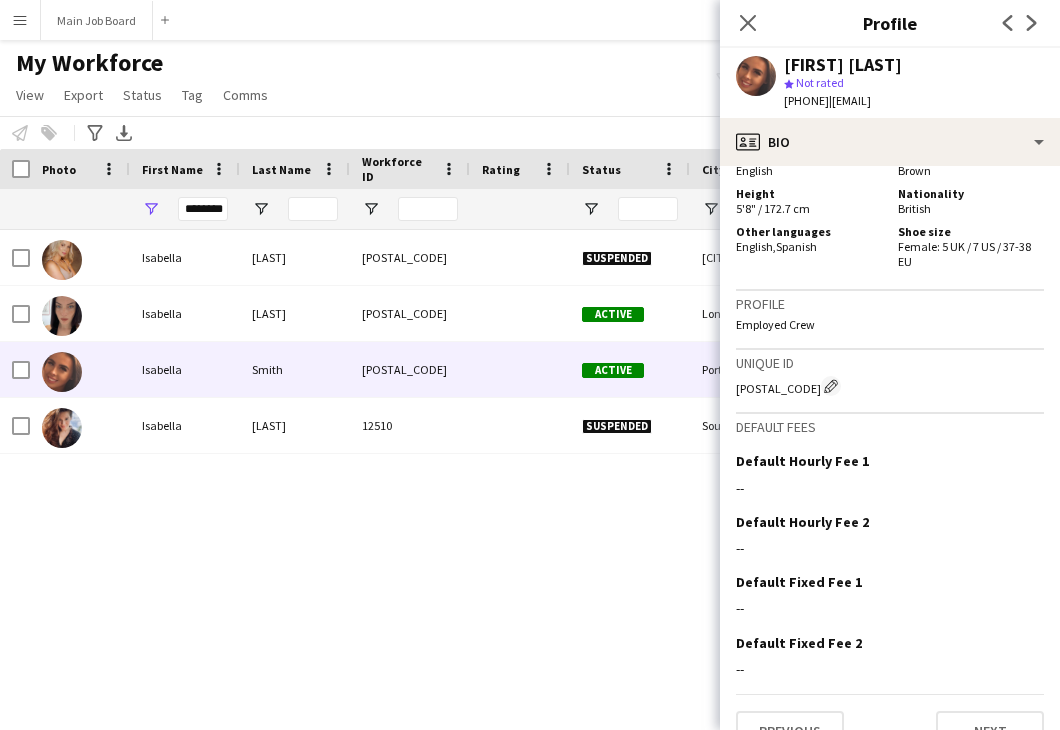 scroll, scrollTop: 0, scrollLeft: 0, axis: both 